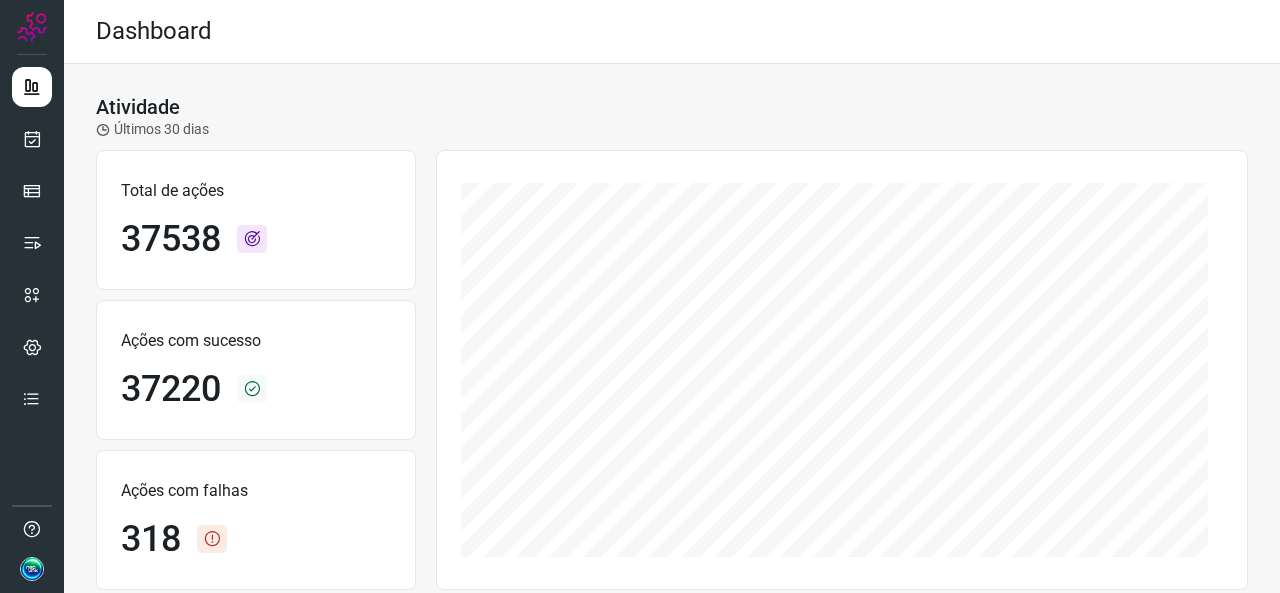 scroll, scrollTop: 0, scrollLeft: 0, axis: both 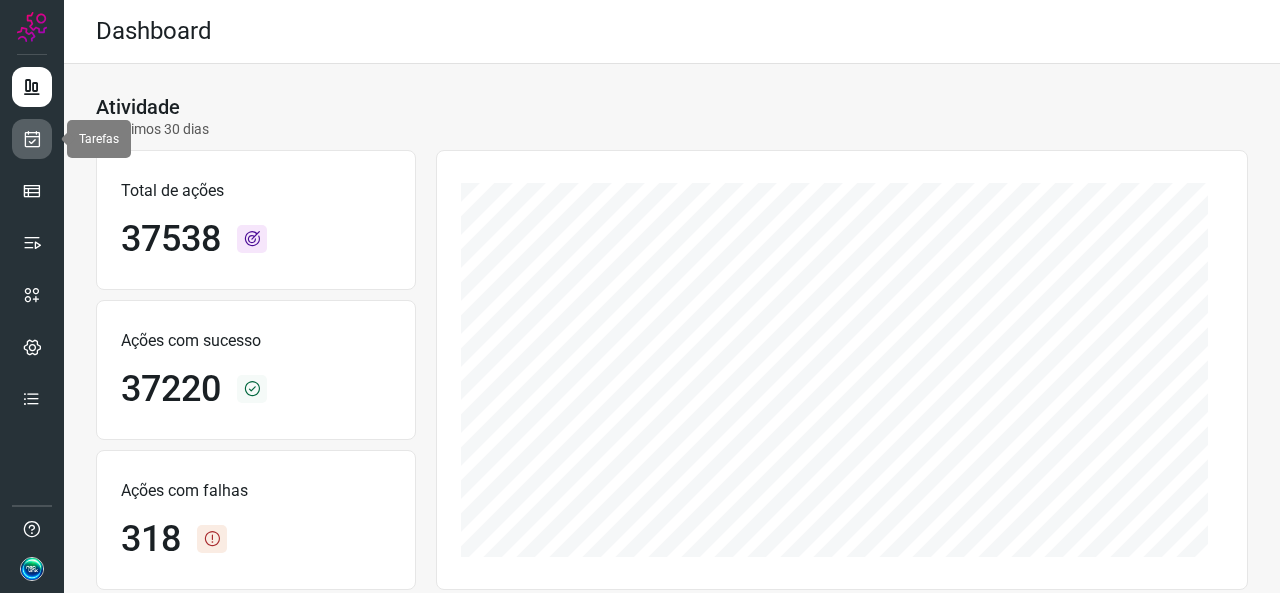 click at bounding box center (32, 139) 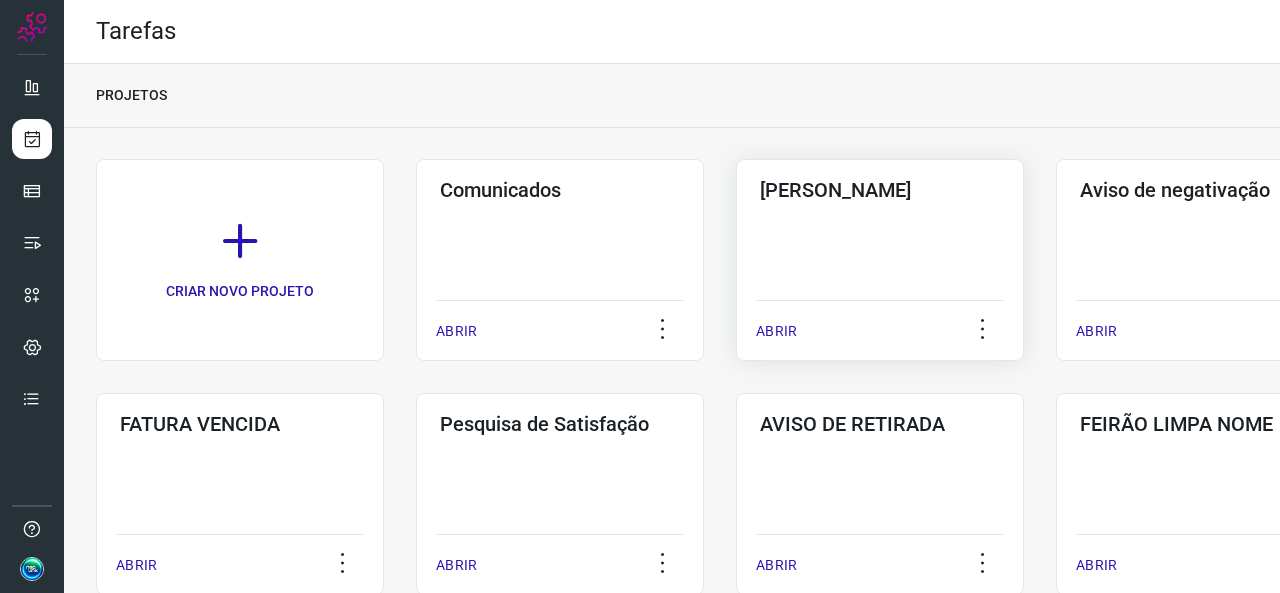 click on "ABRIR" at bounding box center [776, 331] 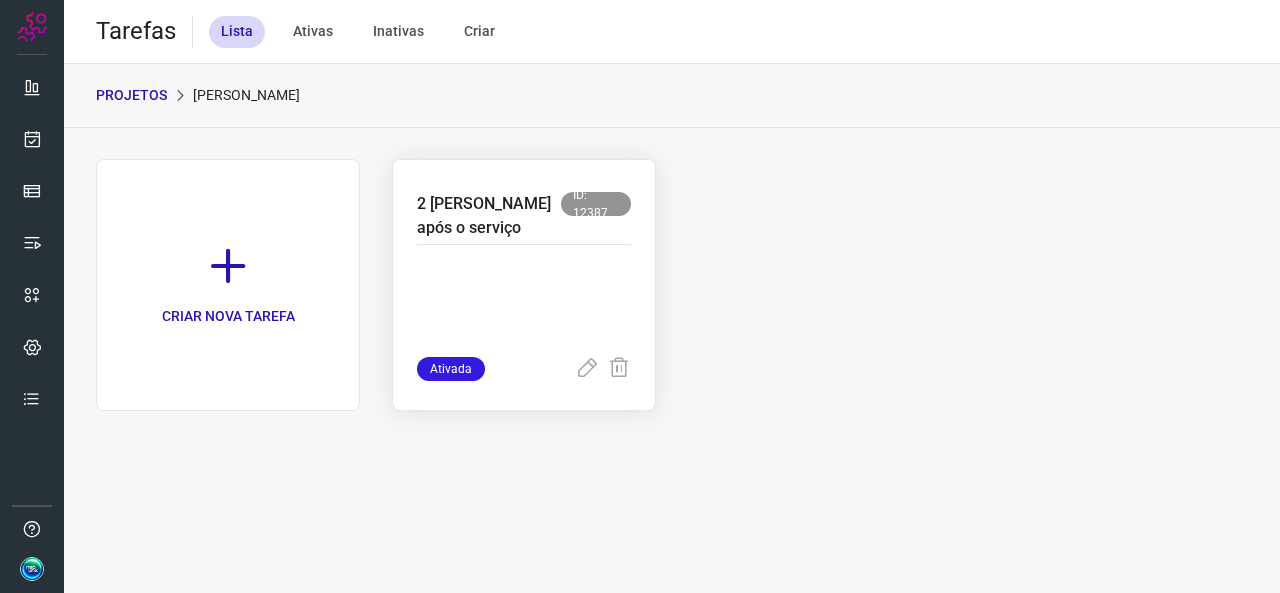 click on "Ativada" at bounding box center [451, 369] 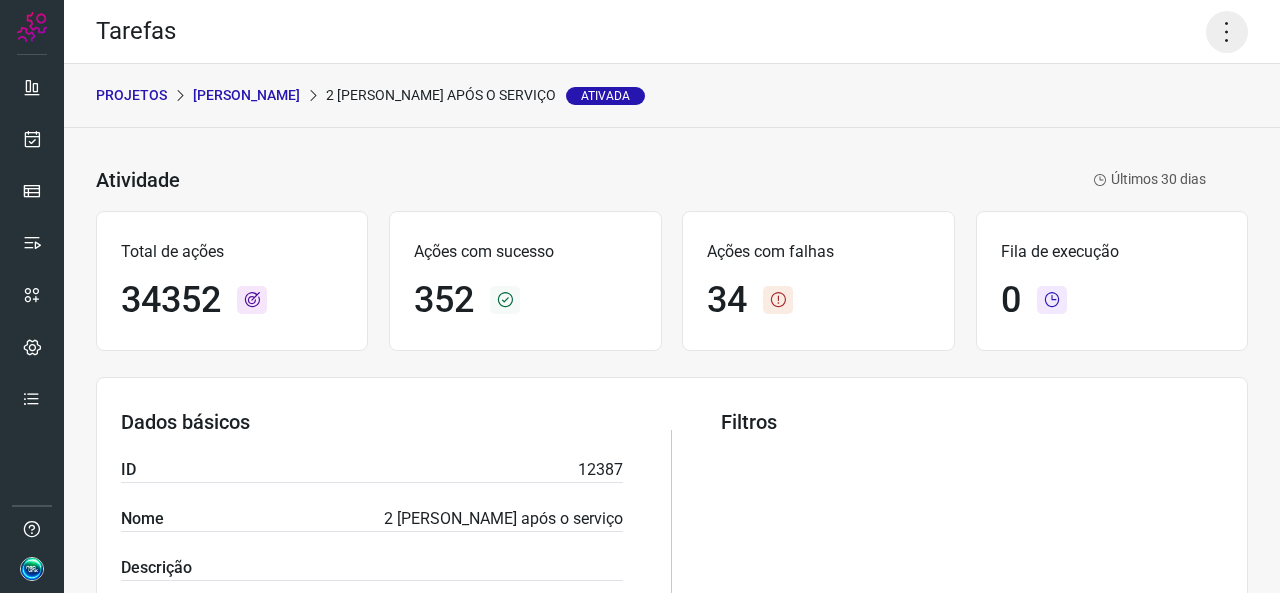 click on "Tarefas" at bounding box center [672, 32] 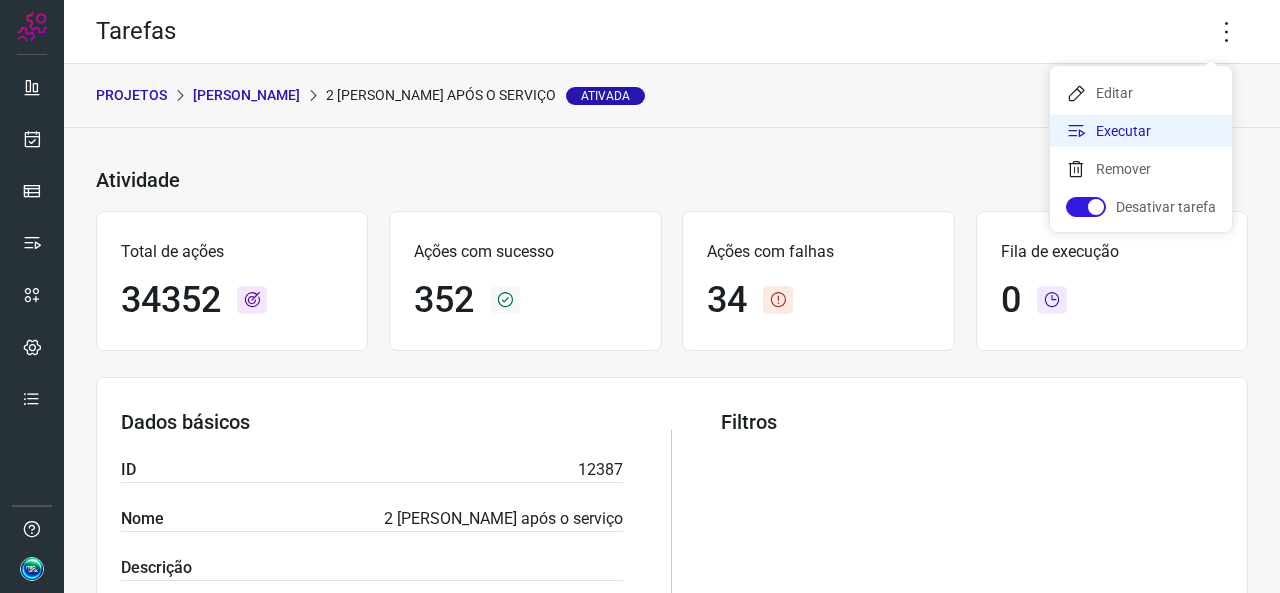 click on "Executar" 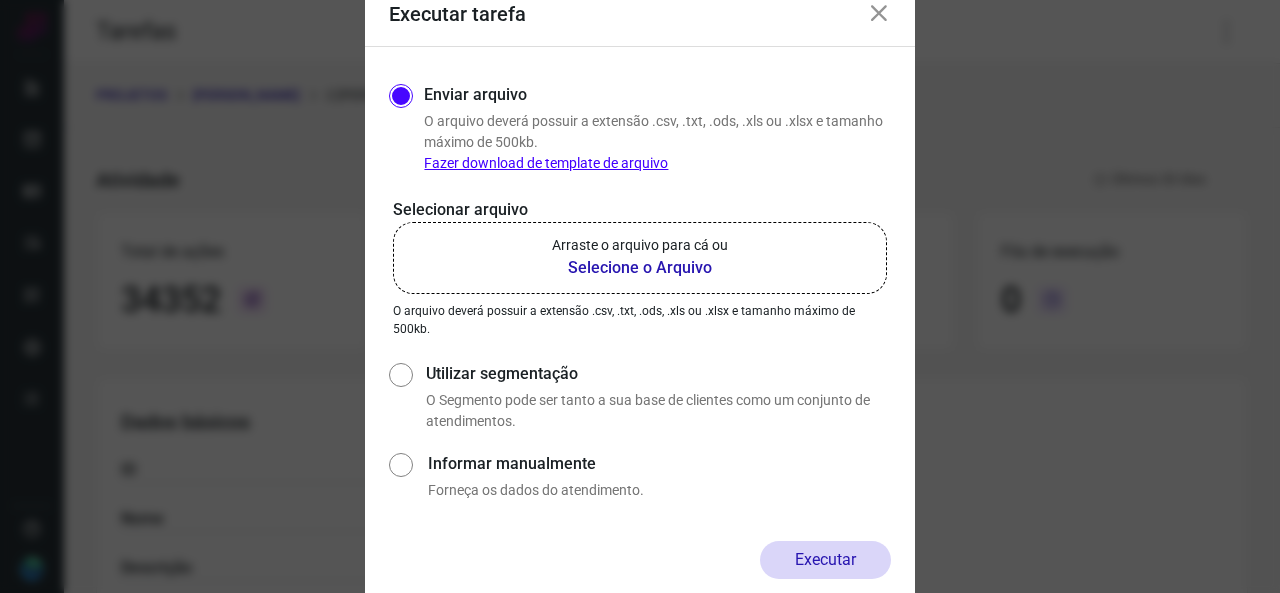 click on "Arraste o arquivo para cá ou" at bounding box center (640, 245) 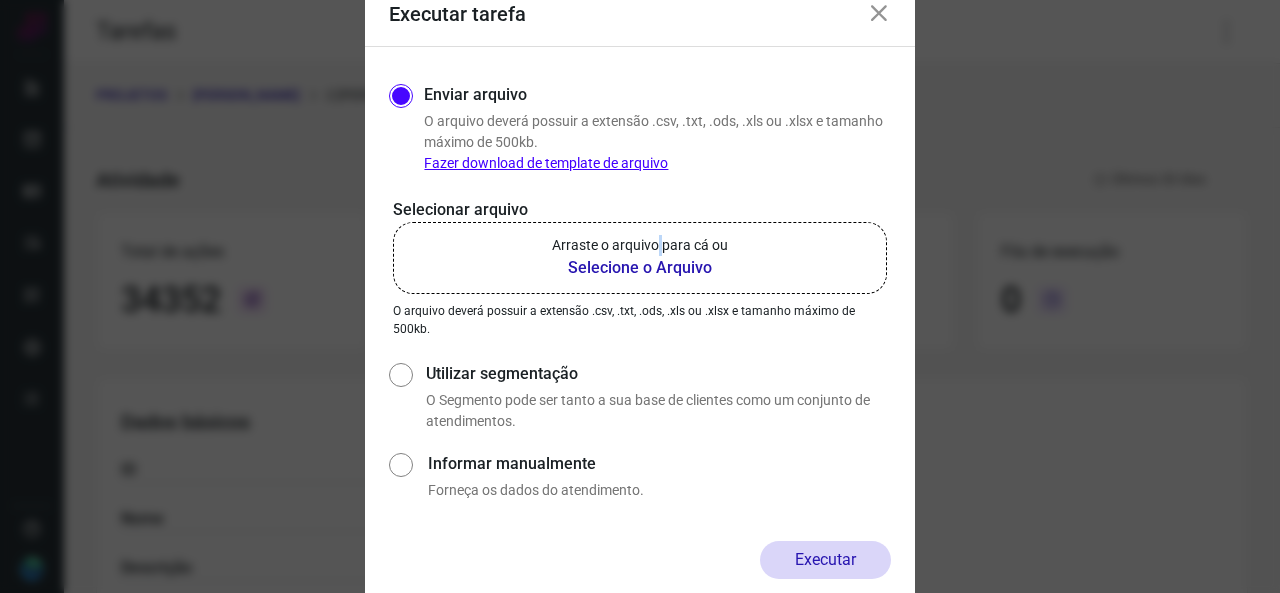 click on "Arraste o arquivo para cá ou" at bounding box center [640, 245] 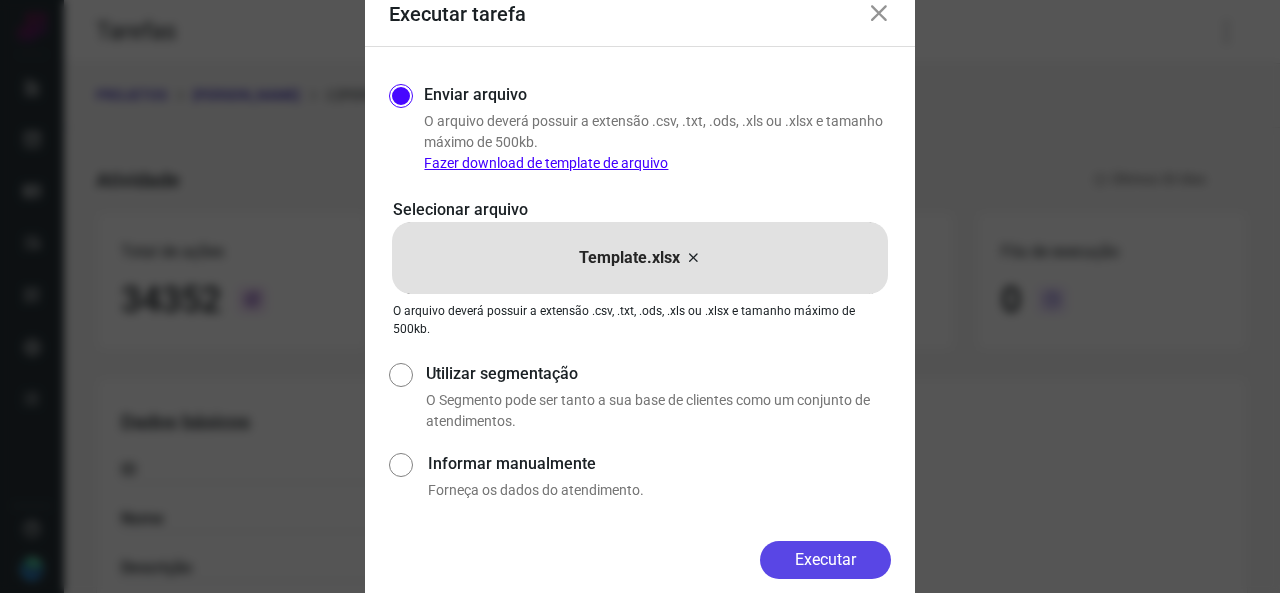 click on "Executar" at bounding box center [825, 560] 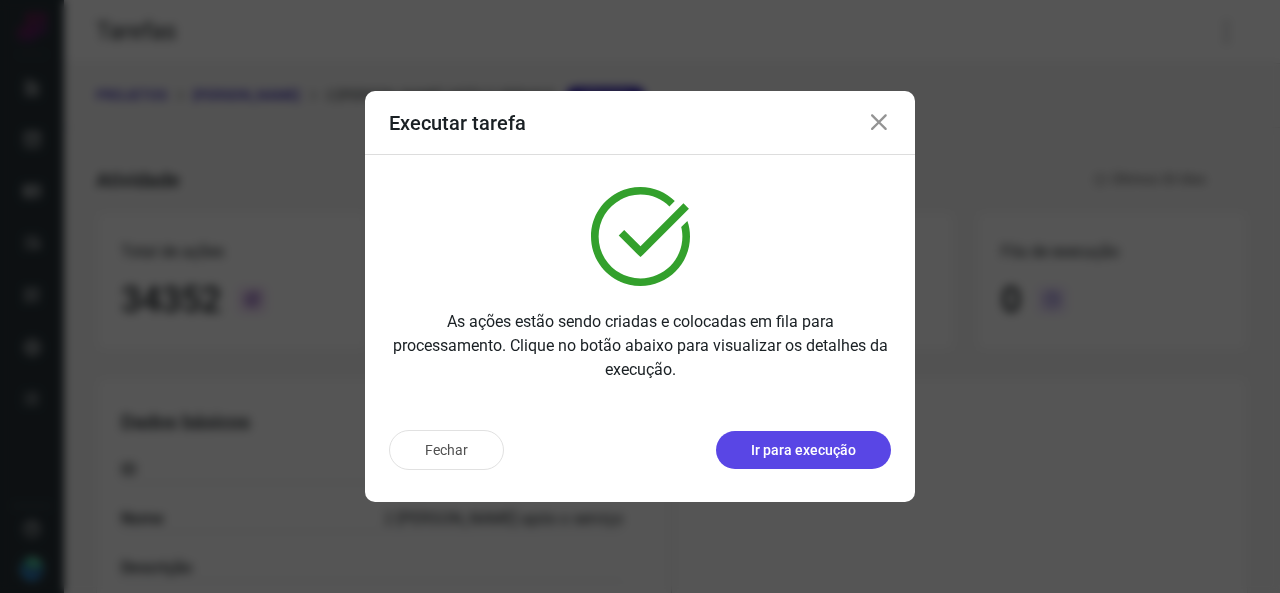 click on "Ir para execução" at bounding box center (803, 450) 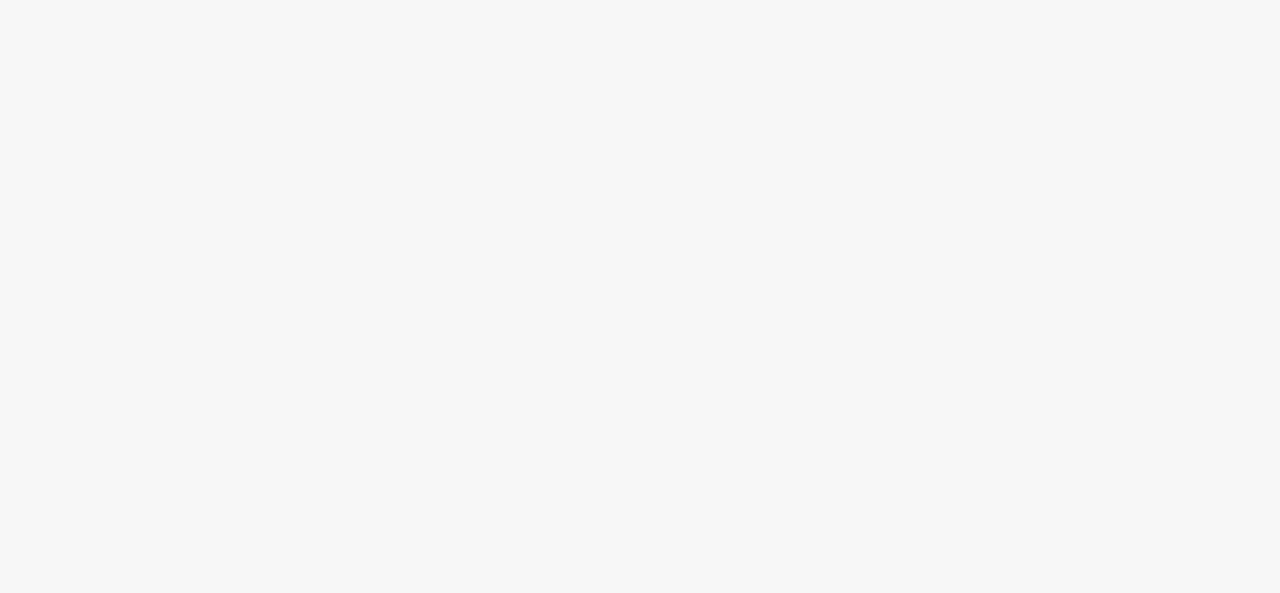 scroll, scrollTop: 0, scrollLeft: 0, axis: both 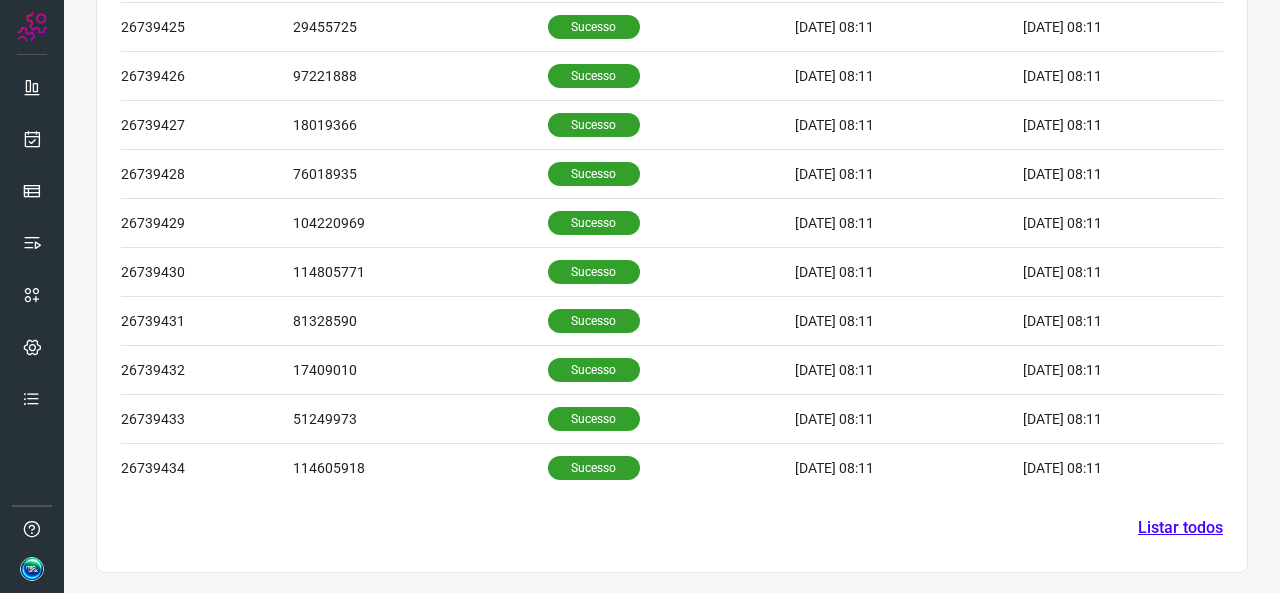 click on "Listar todos" at bounding box center [1180, 528] 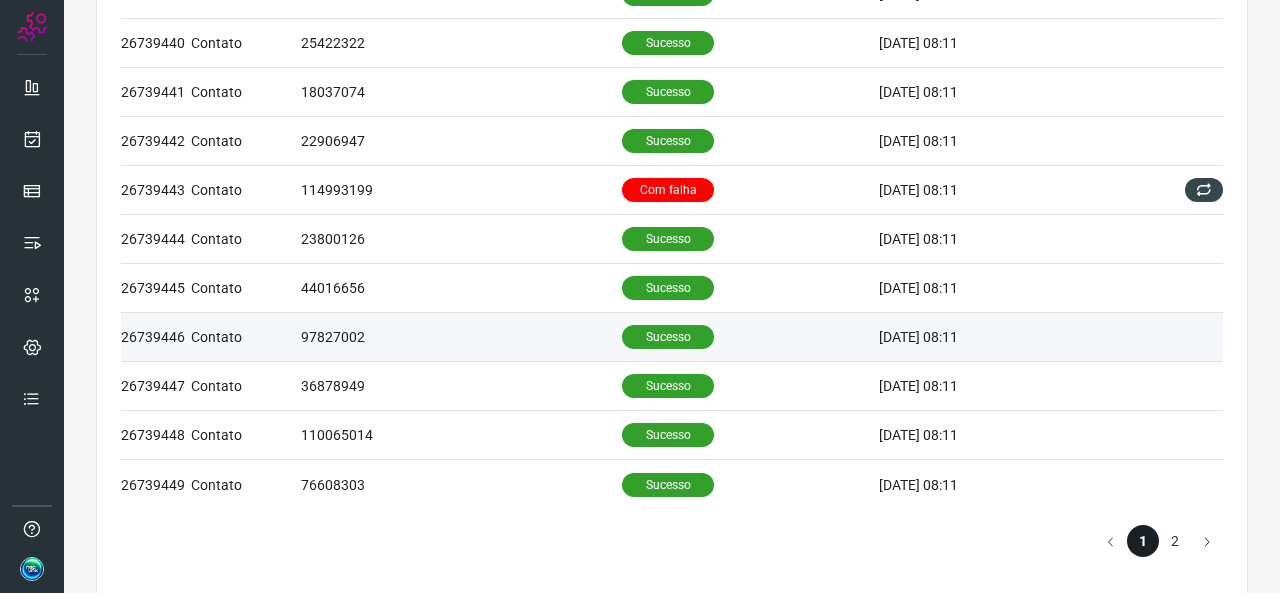 scroll, scrollTop: 900, scrollLeft: 0, axis: vertical 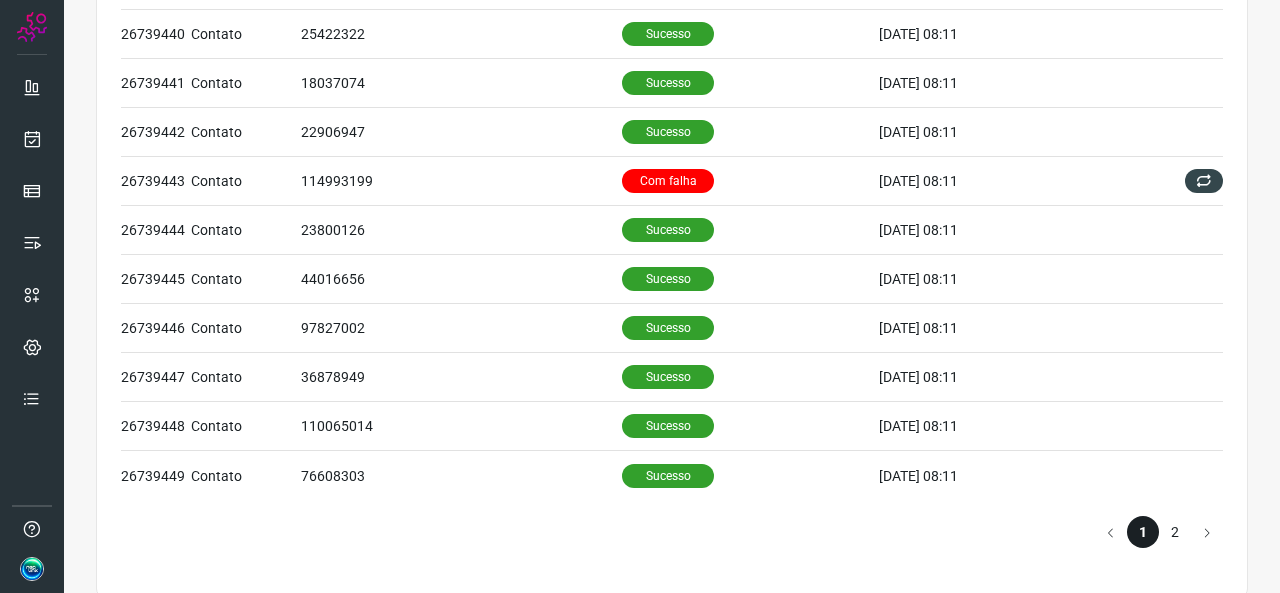 click on "2" 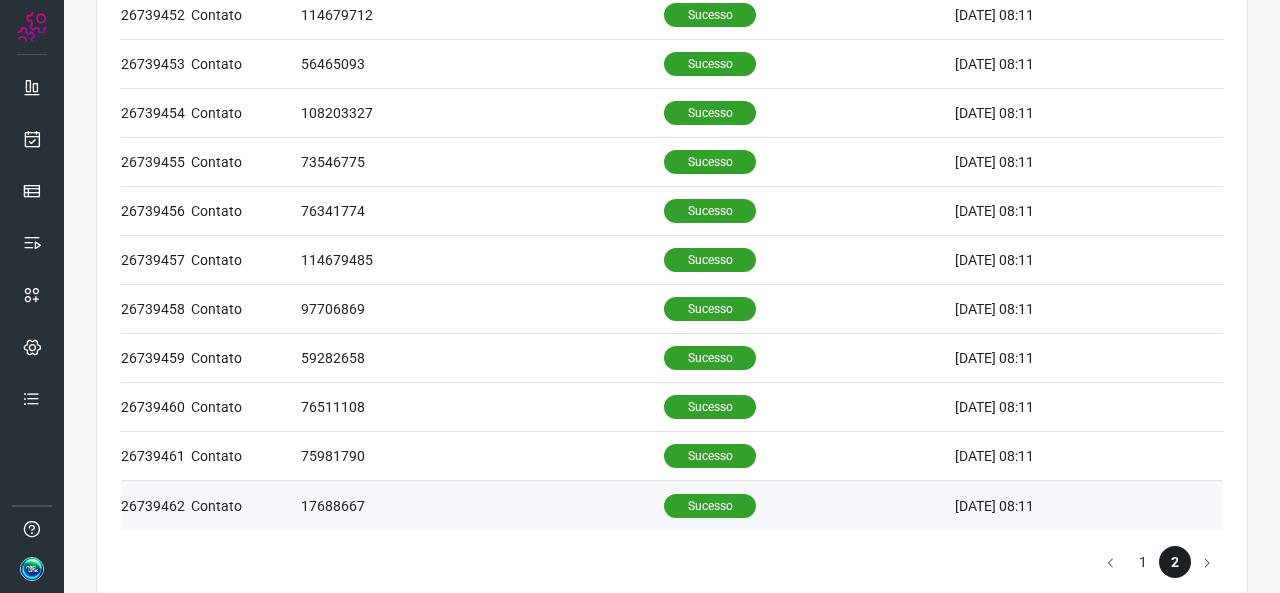 scroll, scrollTop: 336, scrollLeft: 0, axis: vertical 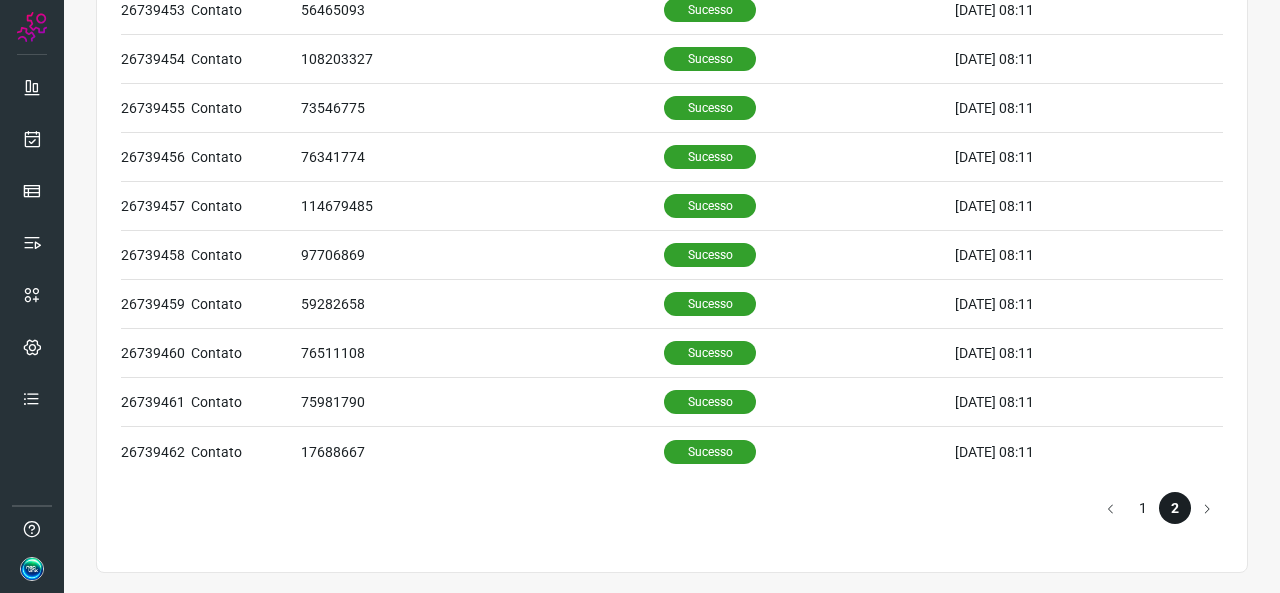 click on "1" at bounding box center [1143, 508] 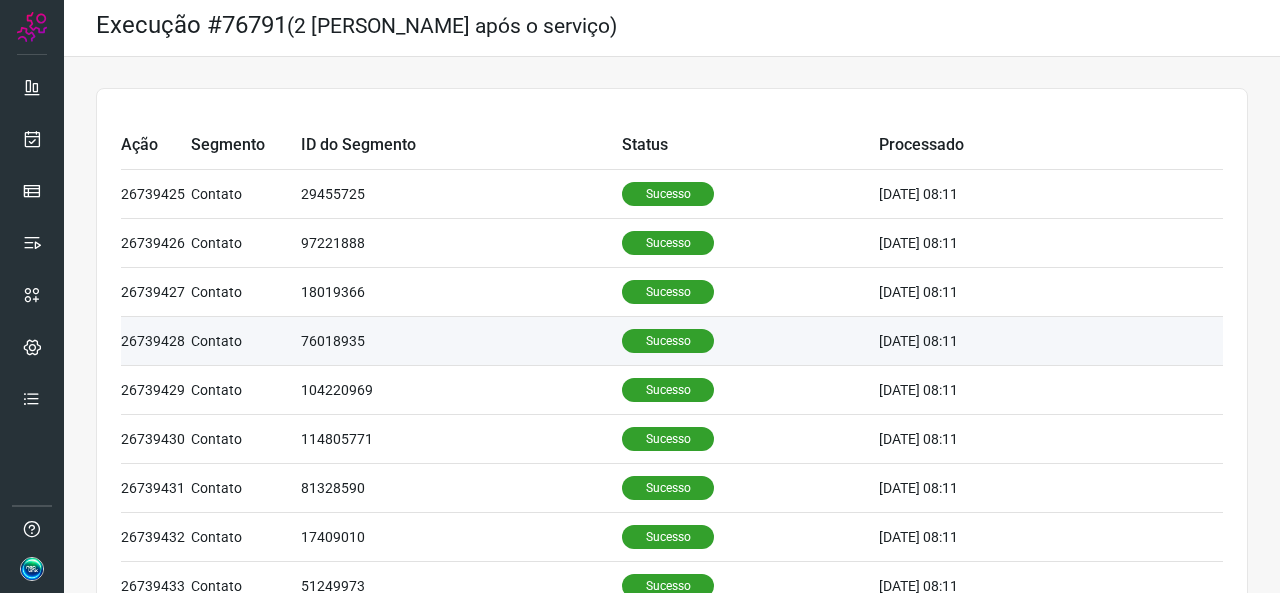 scroll, scrollTop: 0, scrollLeft: 0, axis: both 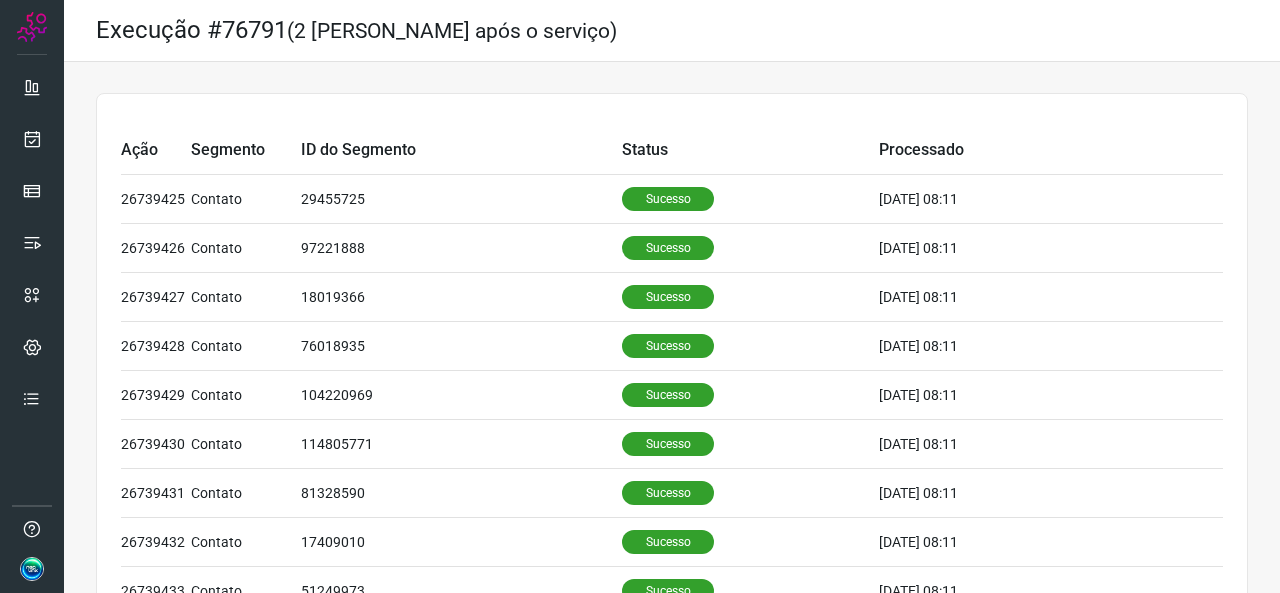 type 